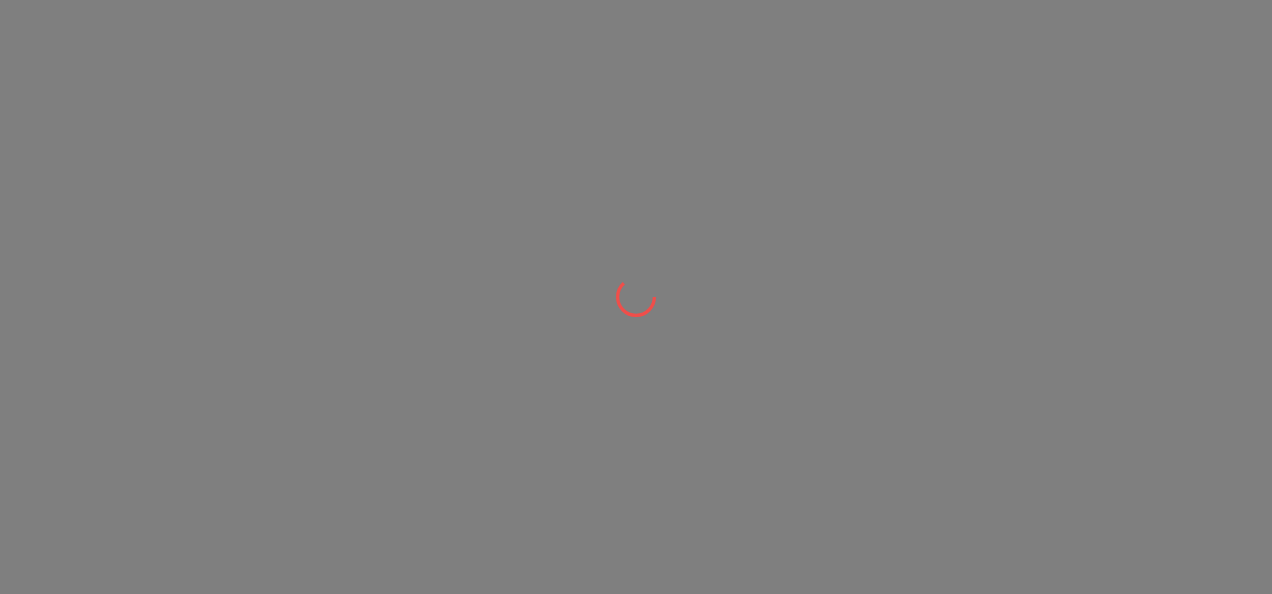 scroll, scrollTop: 0, scrollLeft: 0, axis: both 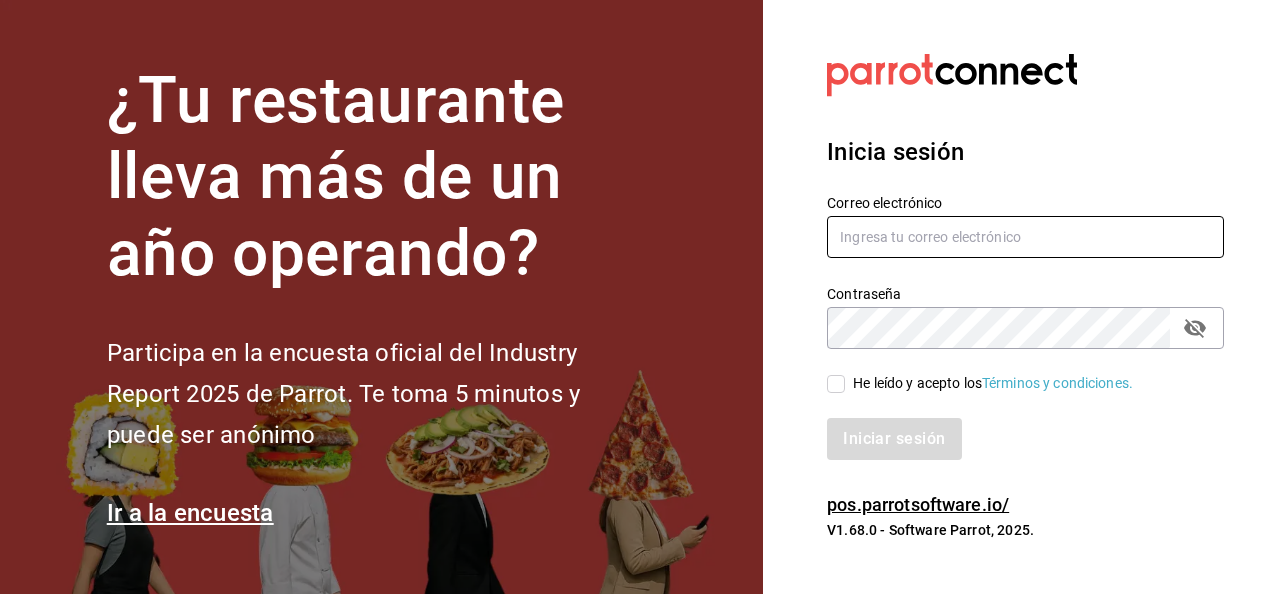 type on "[USERNAME]@[DOMAIN].com" 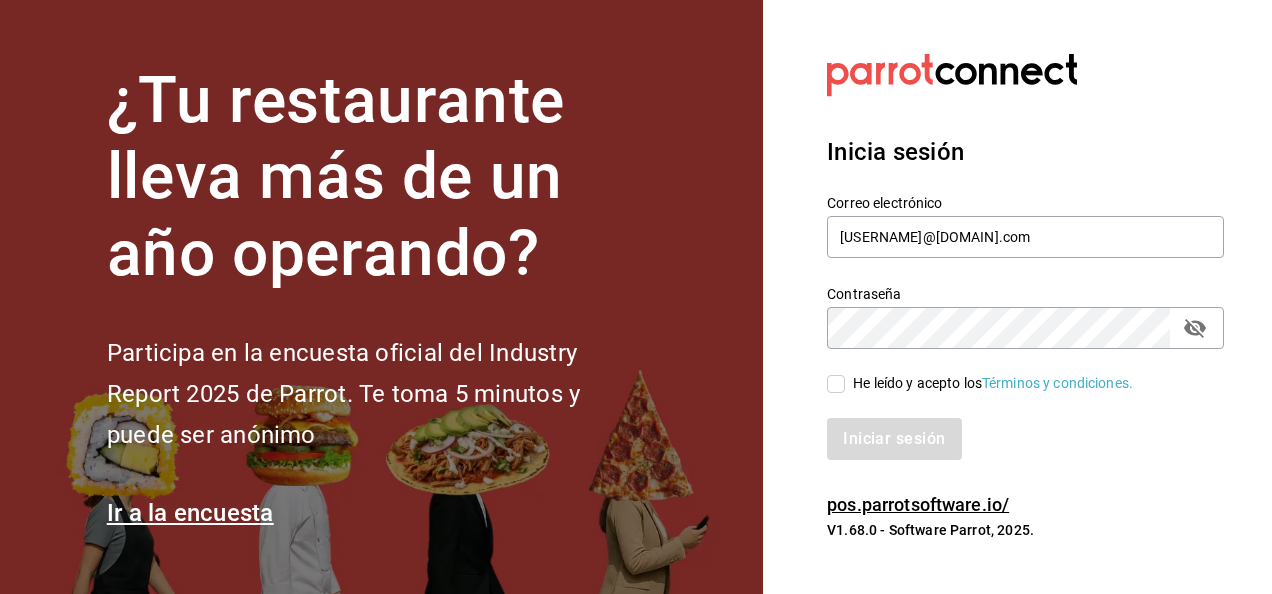 click on "He leído y acepto los  Términos y condiciones." at bounding box center [836, 384] 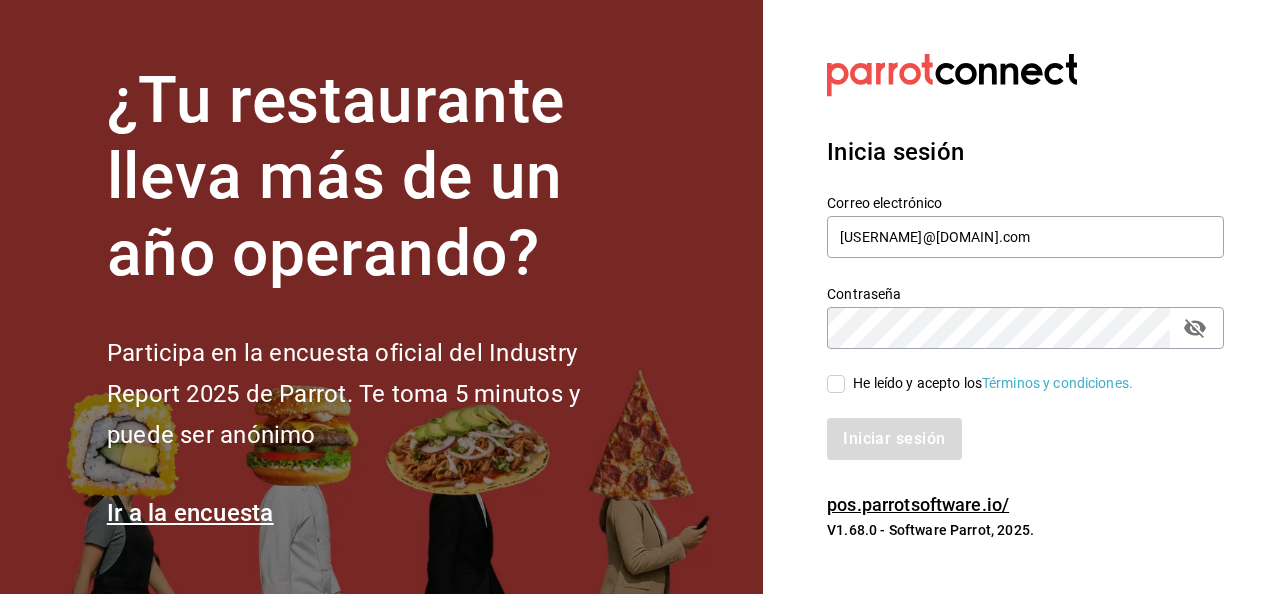 checkbox on "true" 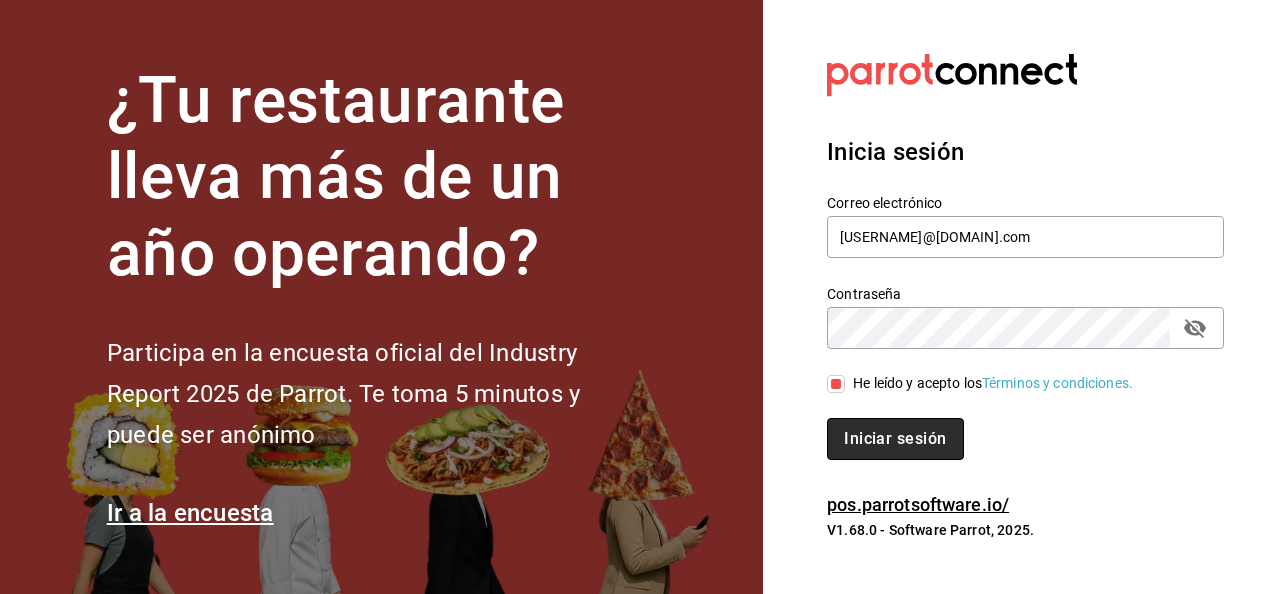 click on "Iniciar sesión" at bounding box center (895, 439) 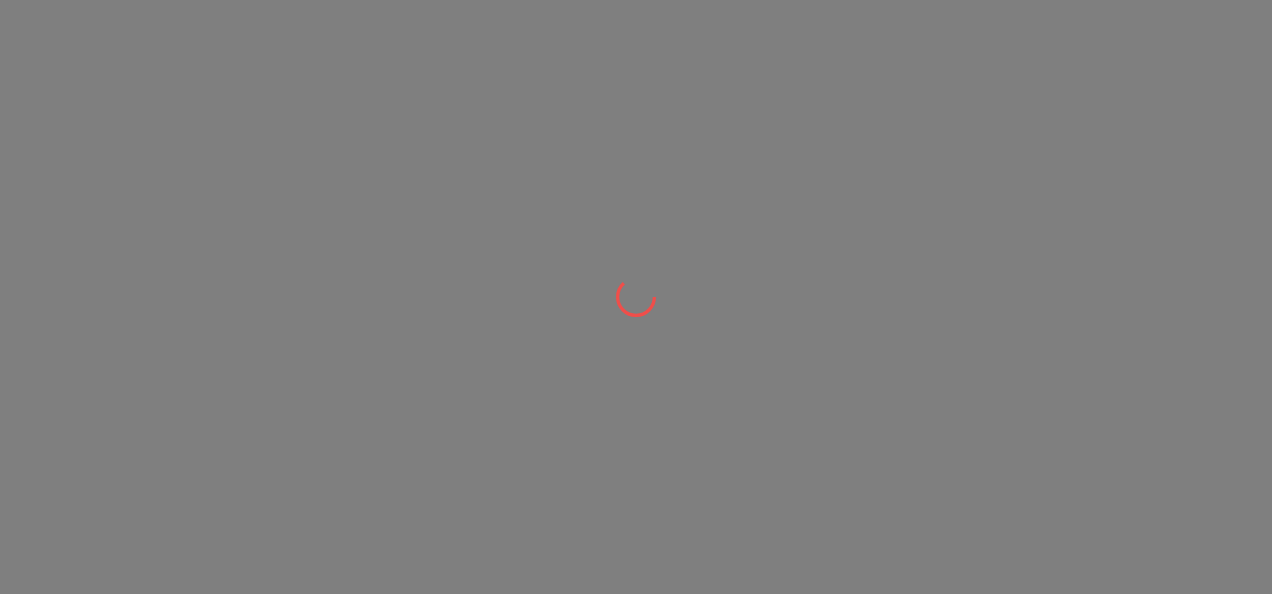 scroll, scrollTop: 0, scrollLeft: 0, axis: both 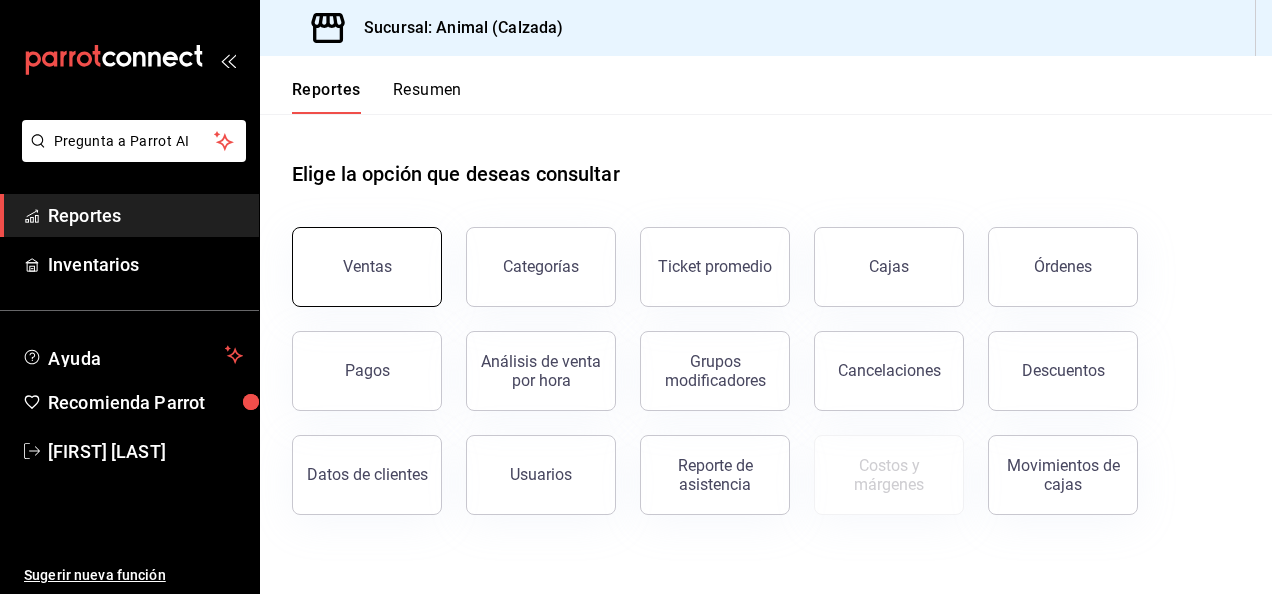 click on "Ventas" at bounding box center [367, 267] 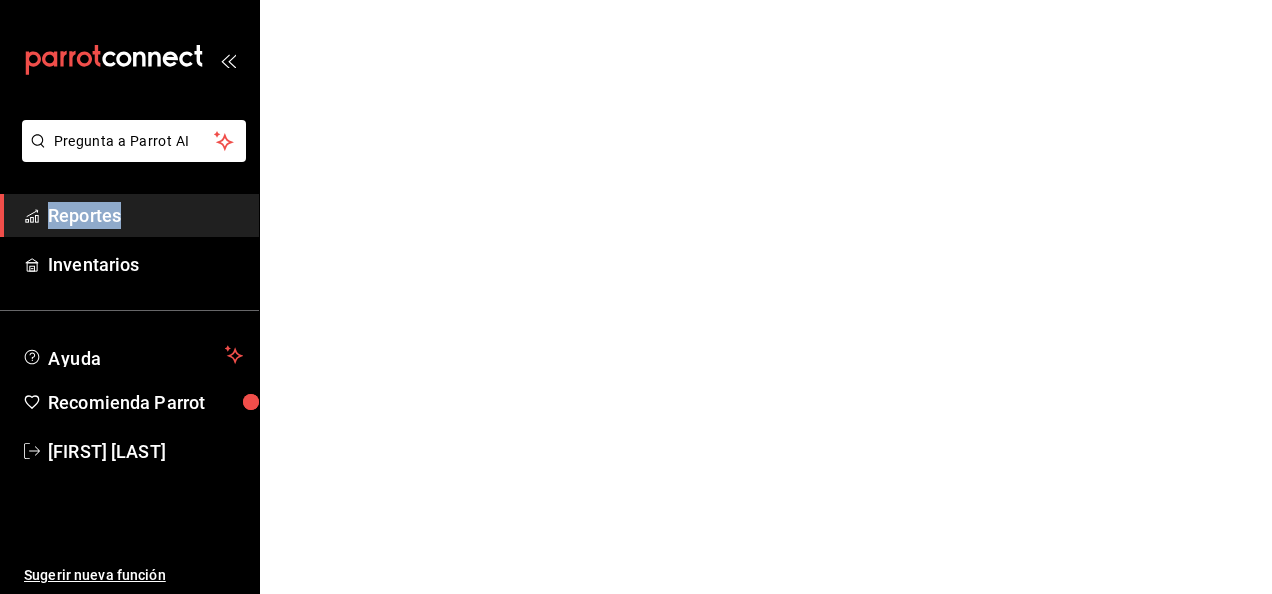 click on "Pregunta a Parrot AI Reportes   Inventarios   Ayuda Recomienda Parrot   [FIRST] [LAST]   Sugerir nueva función   Pregunta a Parrot AI Reportes   Inventarios   Ayuda Recomienda Parrot   [FIRST] [LAST]   Sugerir nueva función   GANA 1 MES GRATIS EN TU SUSCRIPCIÓN AQUÍ ¿Recuerdas cómo empezó tu restaurante?
Hoy puedes ayudar a un colega a tener el mismo cambio que tú viviste.
Recomienda Parrot directamente desde tu Portal Administrador.
Es fácil y rápido.
🎁 Por cada restaurante que se una, ganas 1 mes gratis. Ver video tutorial Ir a video Visitar centro de ayuda ([PHONE]) [EMAIL] Visitar centro de ayuda ([PHONE]) [EMAIL]" at bounding box center (636, 0) 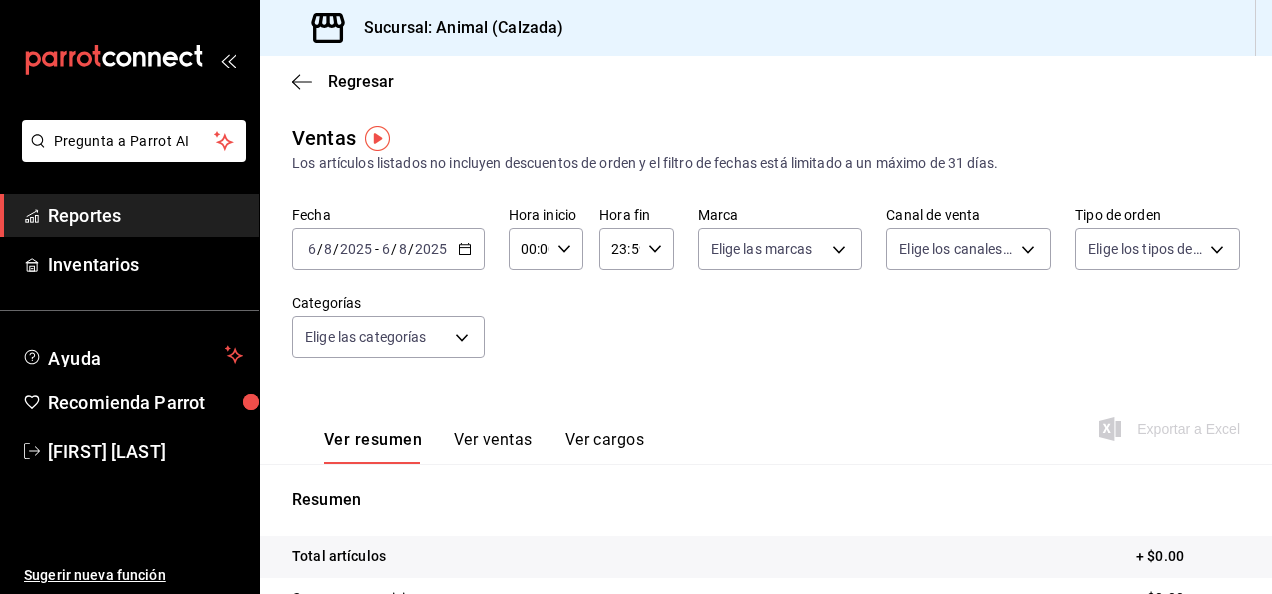 drag, startPoint x: 386, startPoint y: 256, endPoint x: 472, endPoint y: 244, distance: 86.833176 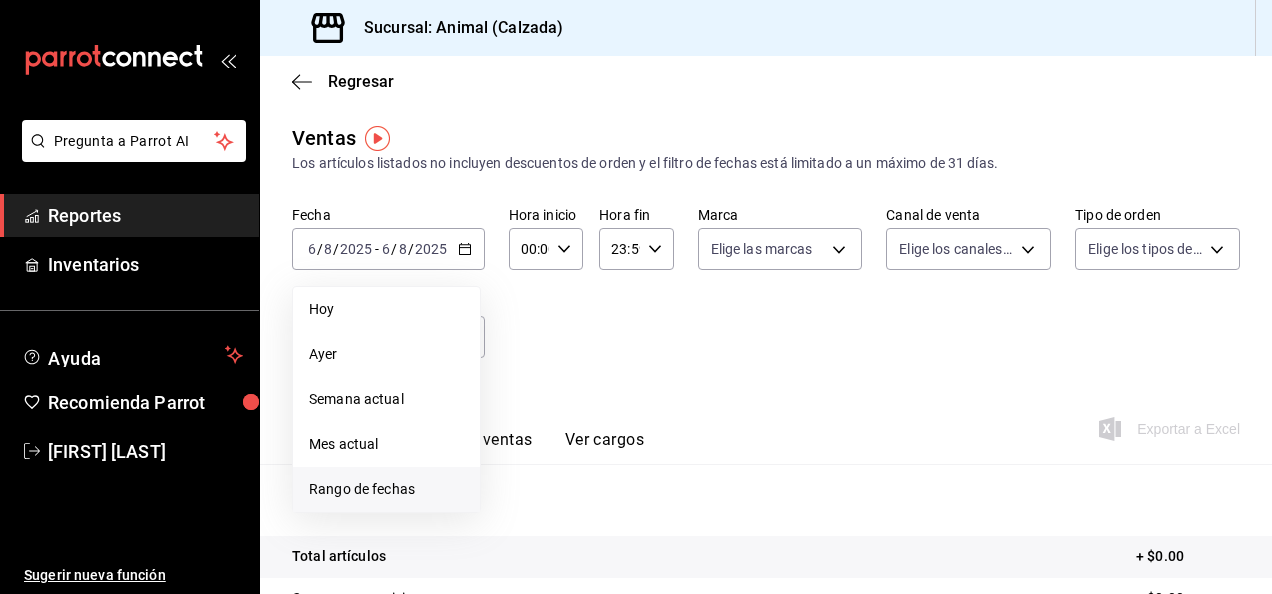 click on "Rango de fechas" at bounding box center (386, 489) 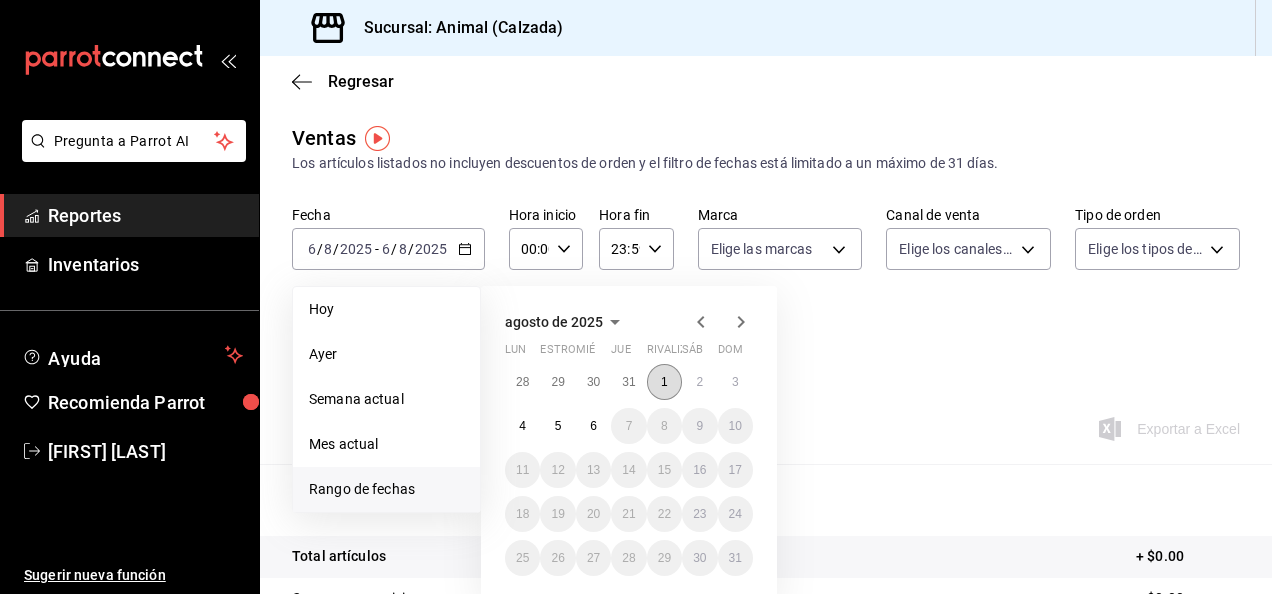 click on "1" at bounding box center [664, 382] 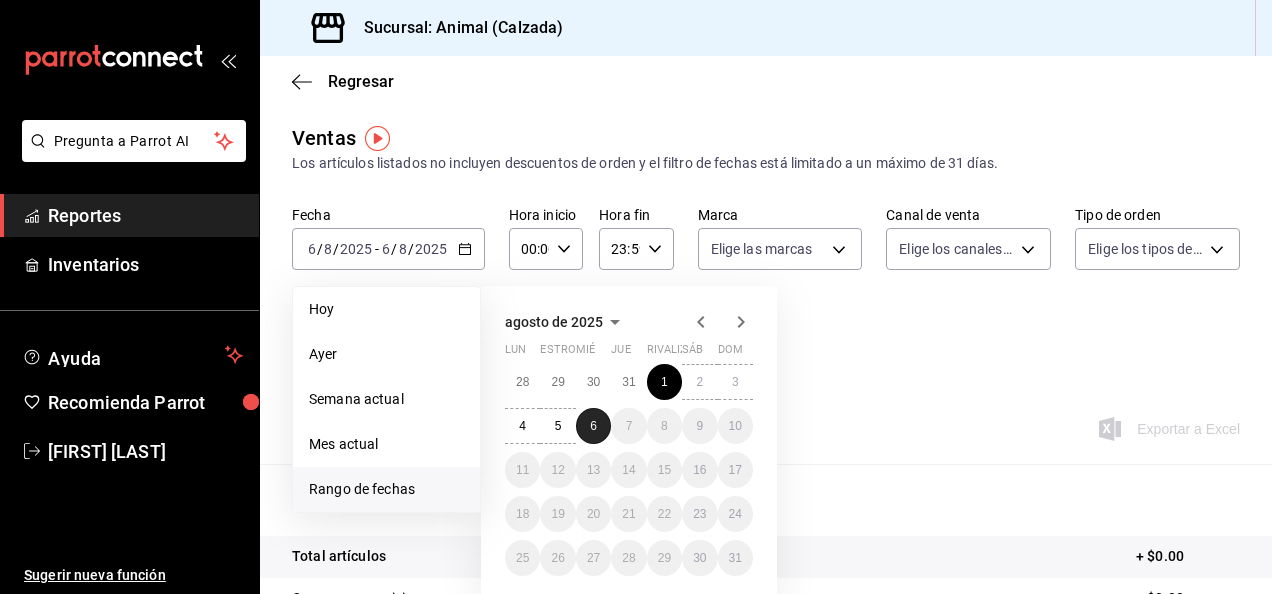 click on "6" at bounding box center [593, 426] 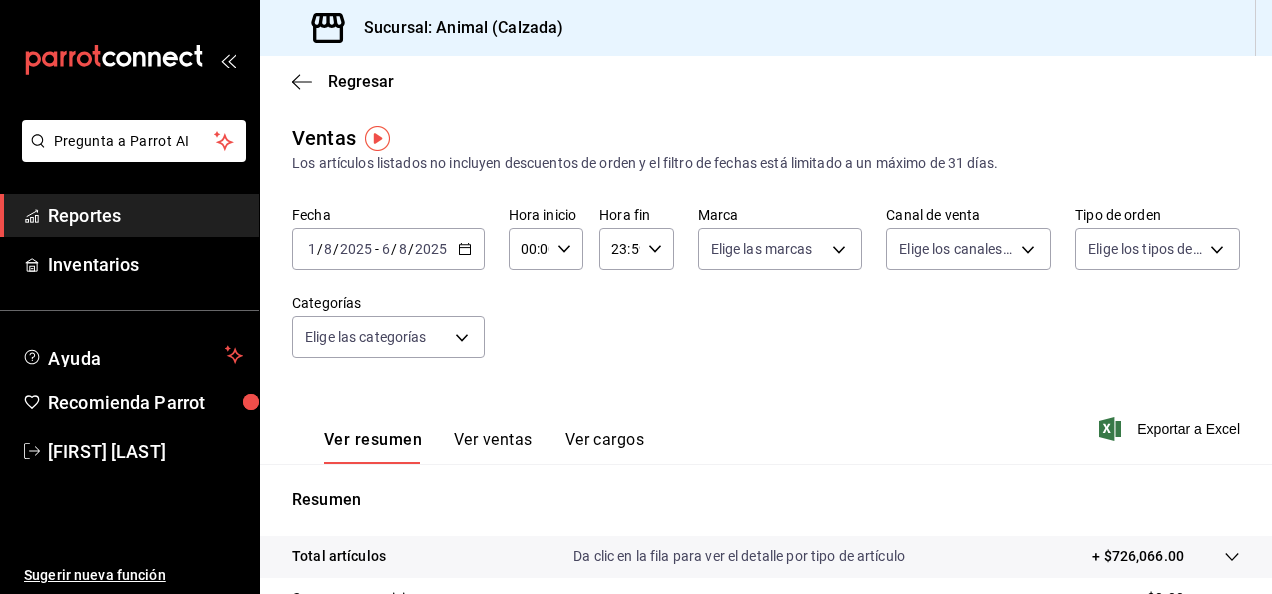 click 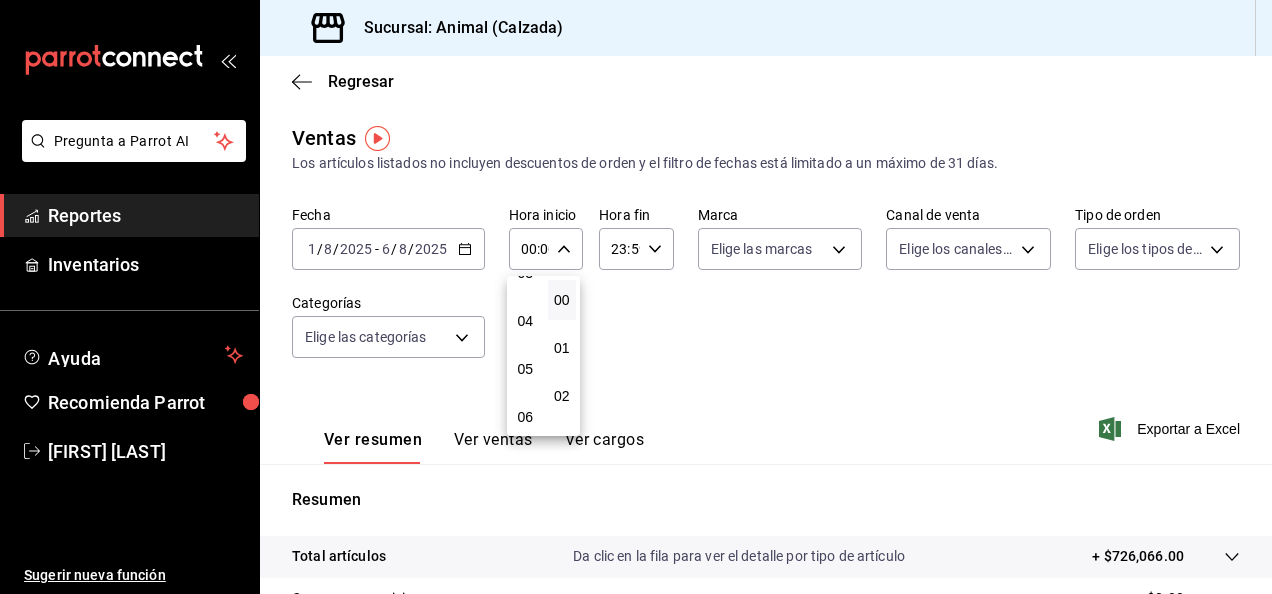 scroll, scrollTop: 173, scrollLeft: 0, axis: vertical 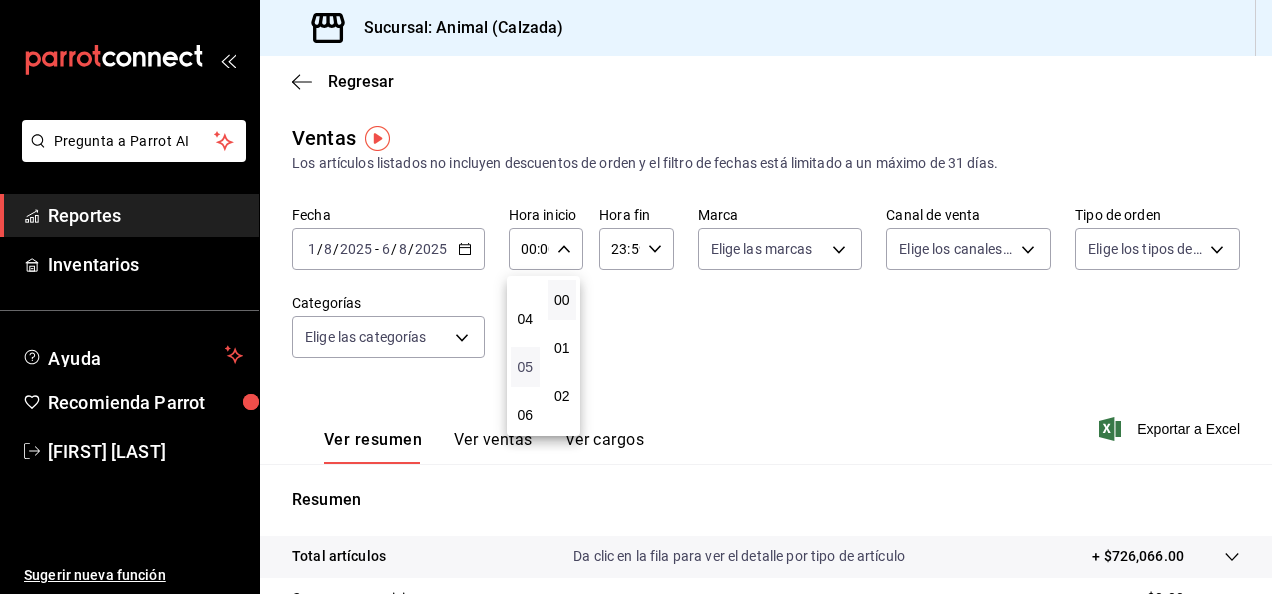 click on "05" at bounding box center [525, 367] 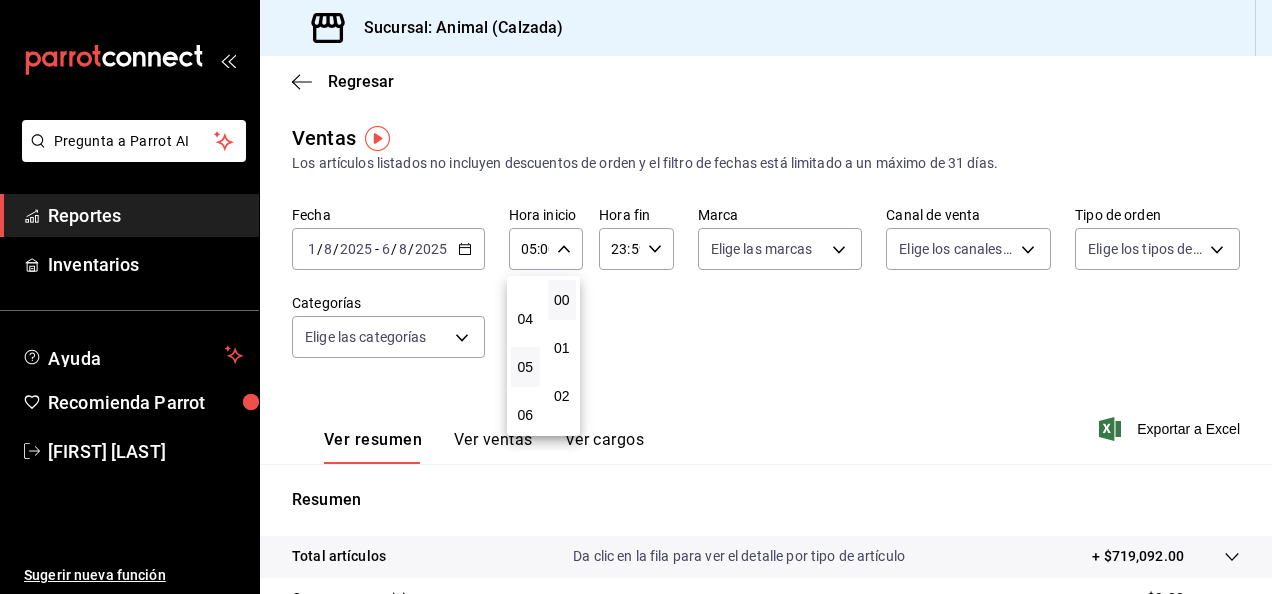 click at bounding box center [636, 297] 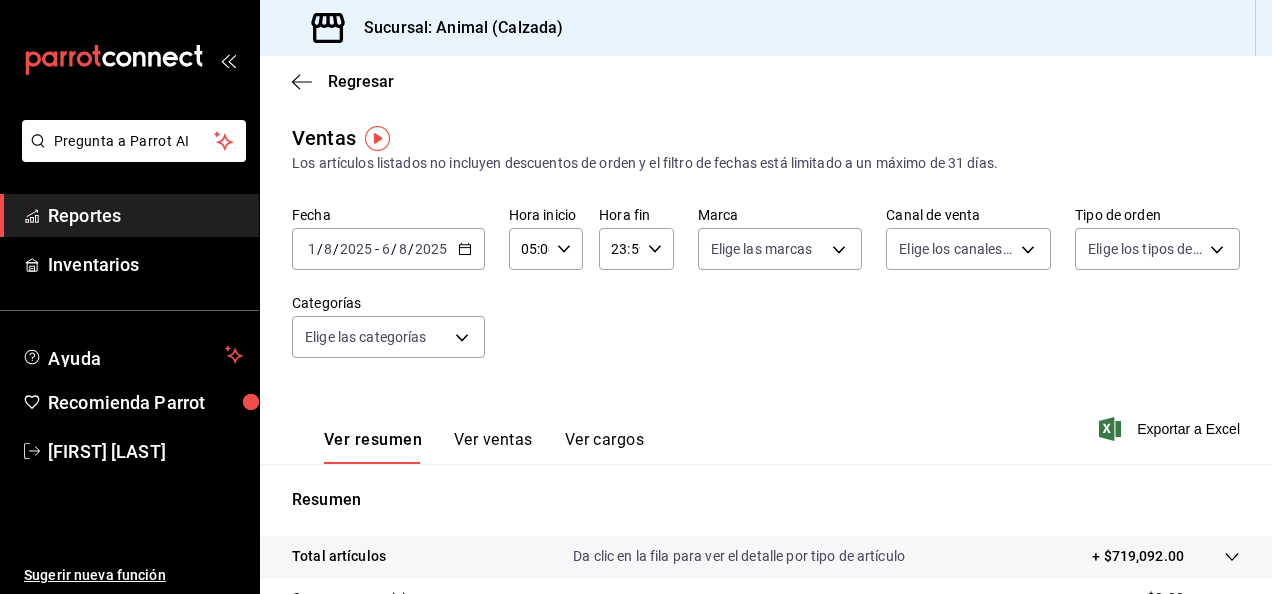 click 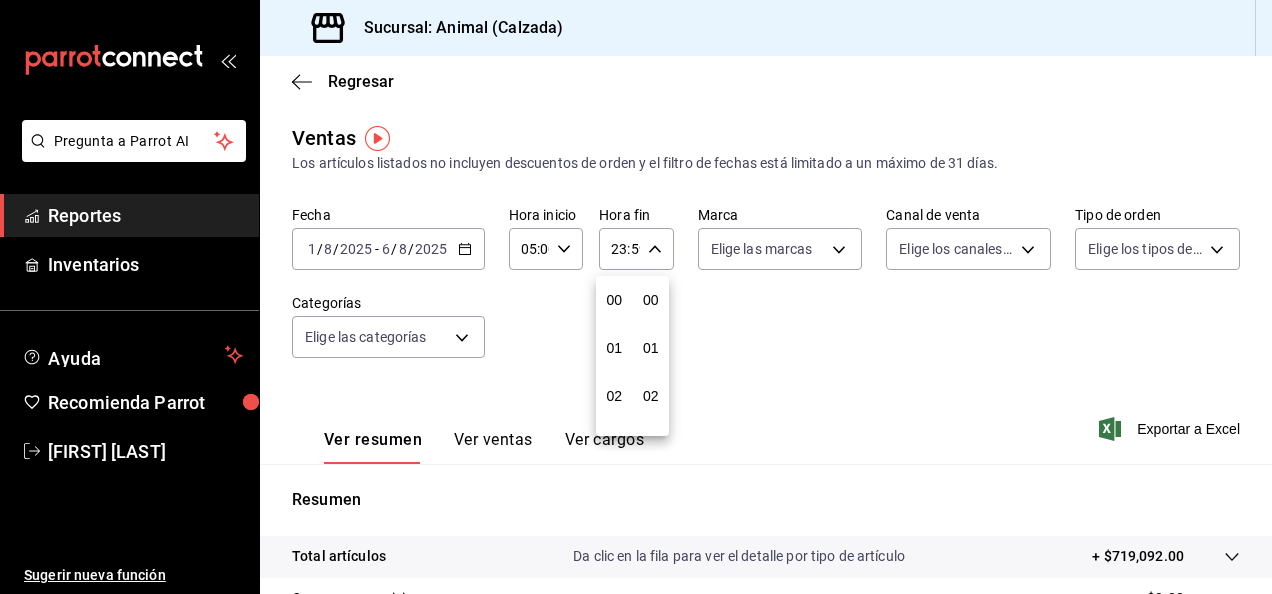 scroll, scrollTop: 992, scrollLeft: 0, axis: vertical 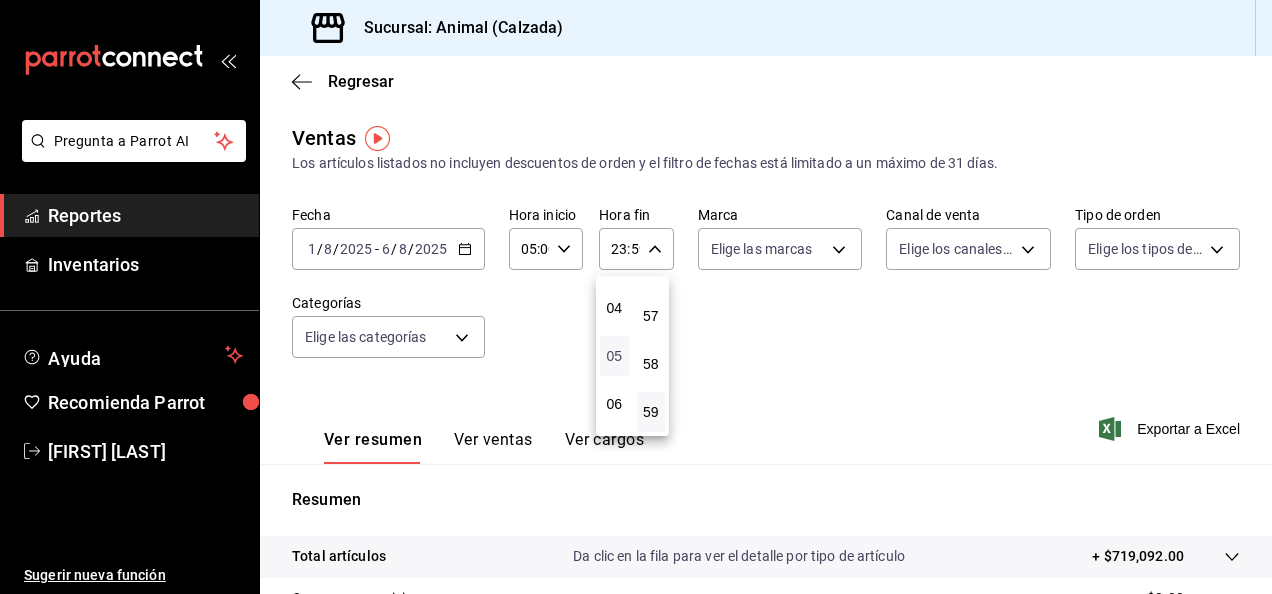 click on "05" at bounding box center [614, 356] 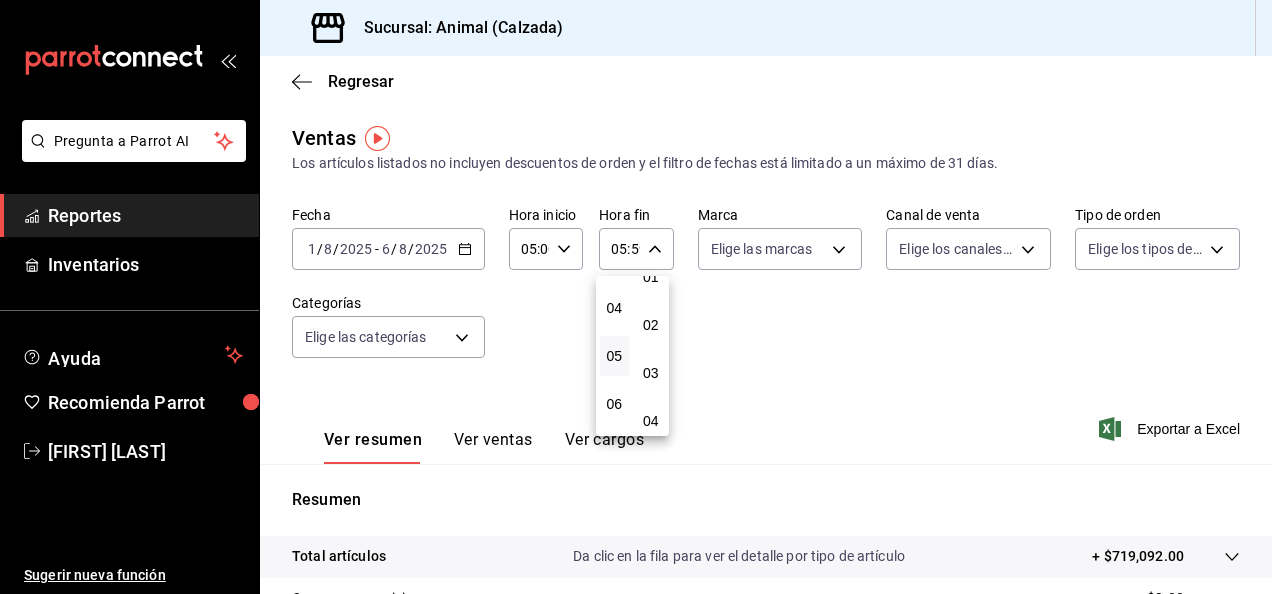 scroll, scrollTop: 0, scrollLeft: 0, axis: both 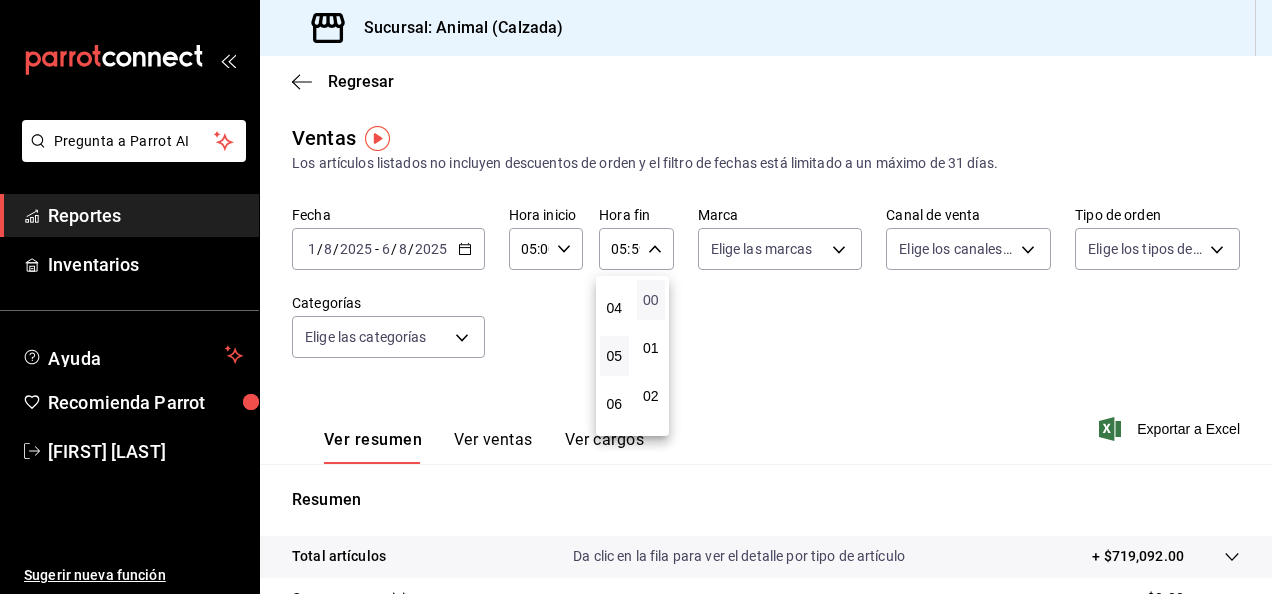click on "00" at bounding box center [651, 300] 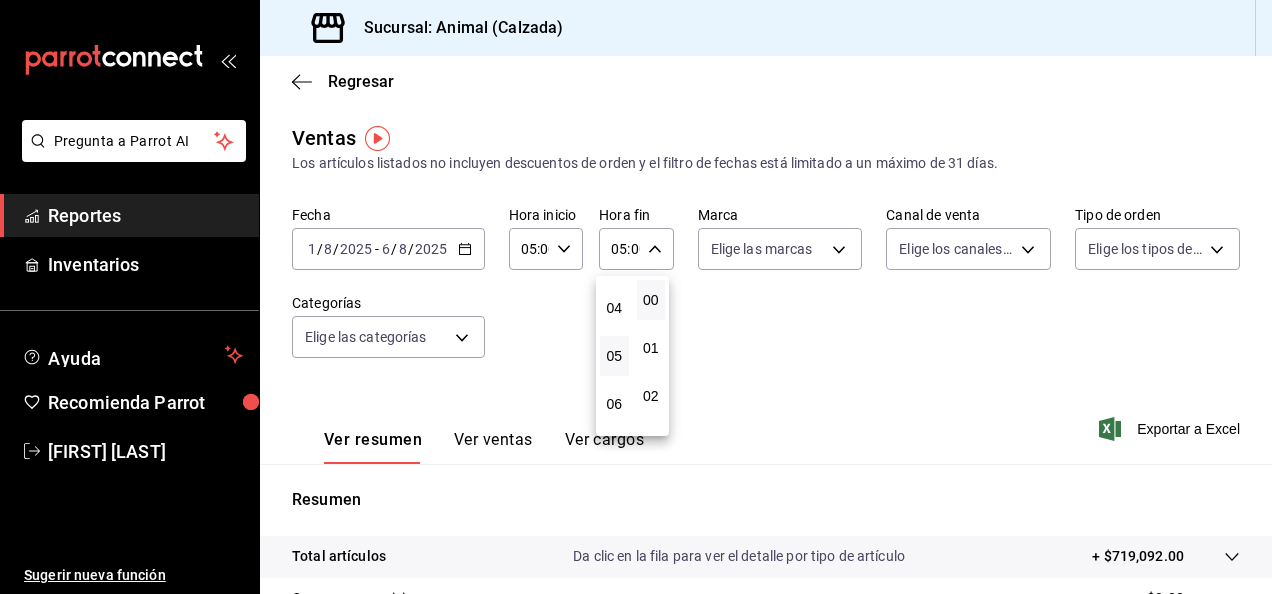 click at bounding box center [636, 297] 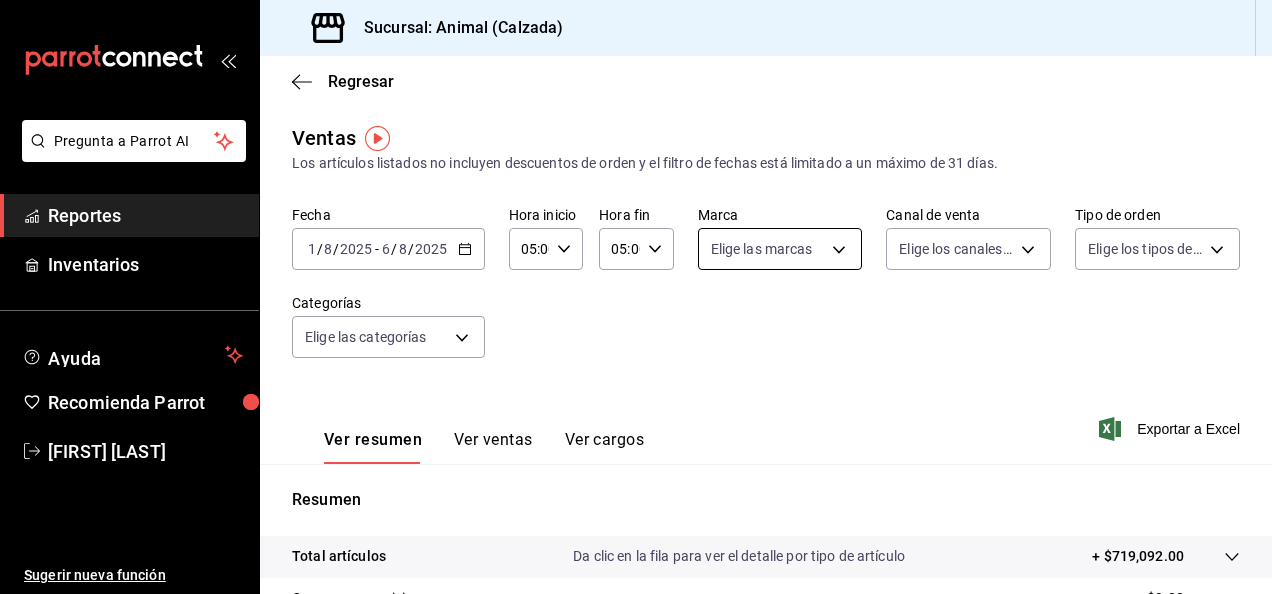 click on "Pregunta a Parrot AI Reportes   Inventarios   Ayuda Recomienda Parrot   [FIRST] [LAST]   Sugerir nueva función   Sucursal: Animal (Calzada) Regresar Ventas Los artículos listados no incluyen descuentos de orden y el filtro de fechas está limitado a un máximo de 31 días. Fecha [DATE] [DATE] - [DATE] [DATE] Hora inicio [TIME] Hora inicio Hora fin [TIME] Hora fin Marca Elige las marcas Canal de venta Elige los canales de venta Tipo de orden Elige los tipos de orden Categorías Elige las categorías Ver resumen Ver ventas Ver cargos Exportar a Excel Resumen Total artículos Da clic en la fila para ver el detalle por tipo de artículo + $719,092.00 Cargos por servicio + $0.00 Venta bruta = $719,092.00 Descuentos totales - $7,182.90 Certificados de regalo - $15,930.00 Venta total = $695,979.10 Impuestos - $95,997.12 Venta neta = $599,981.98 Pregunta a Parrot AI Reportes   Inventarios   Ayuda Recomienda Parrot   [FIRST] [LAST]   Sugerir nueva función   GANA 1 MES GRATIS EN TU SUSCRIPCIÓN AQUÍ" at bounding box center [636, 297] 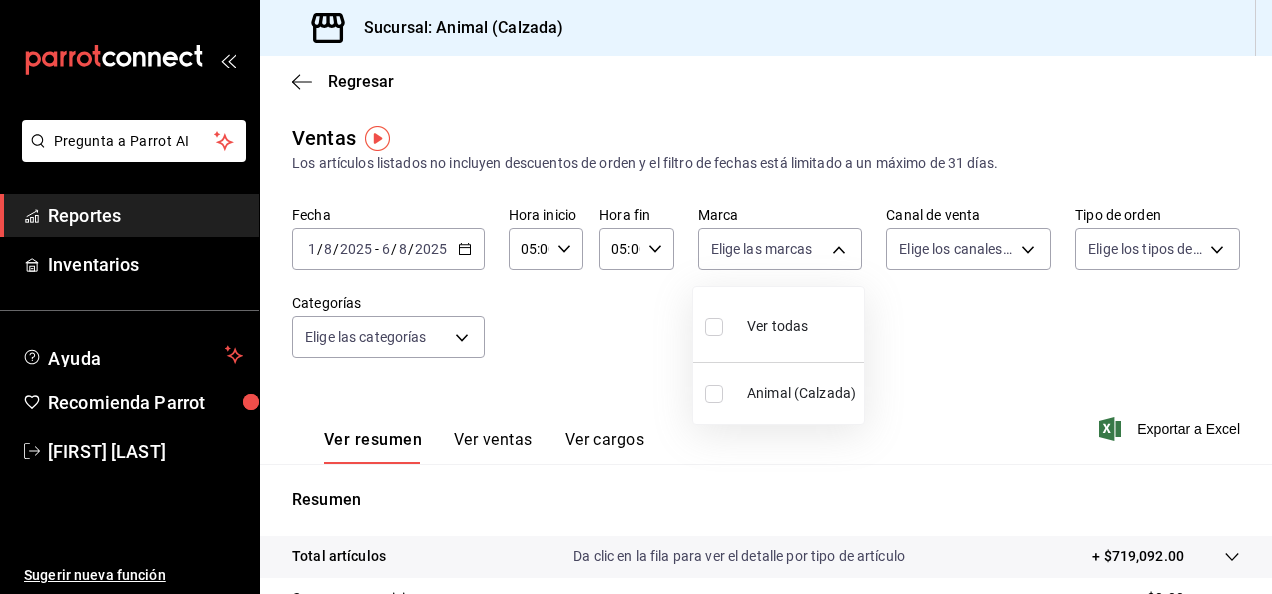 click at bounding box center [714, 327] 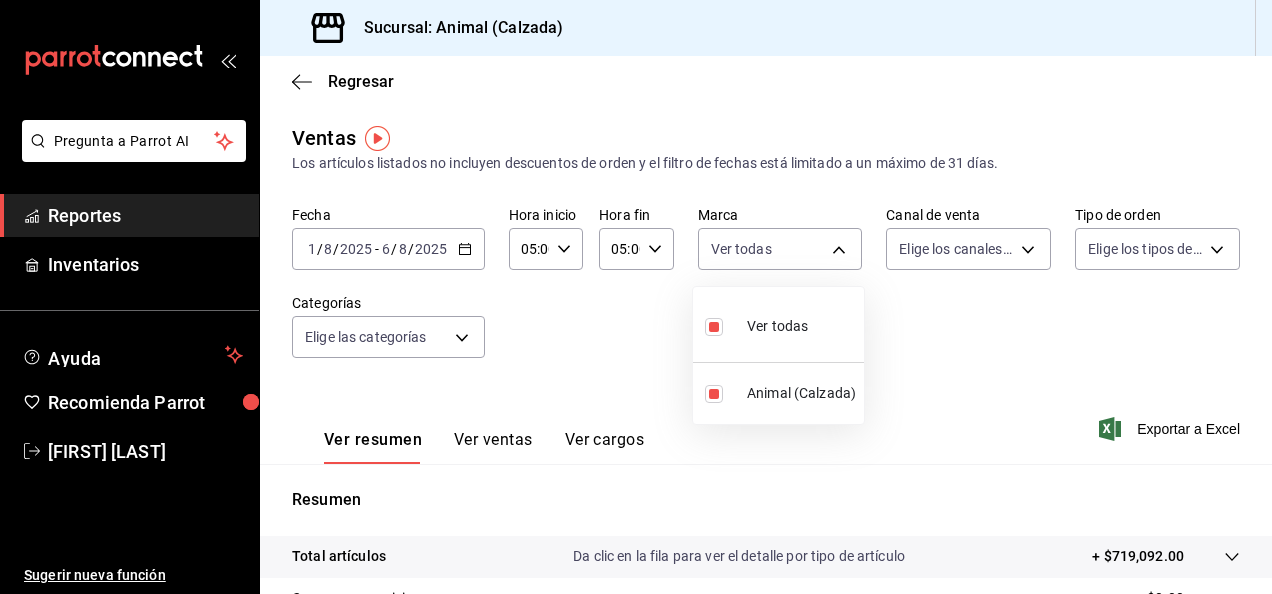 click at bounding box center [636, 297] 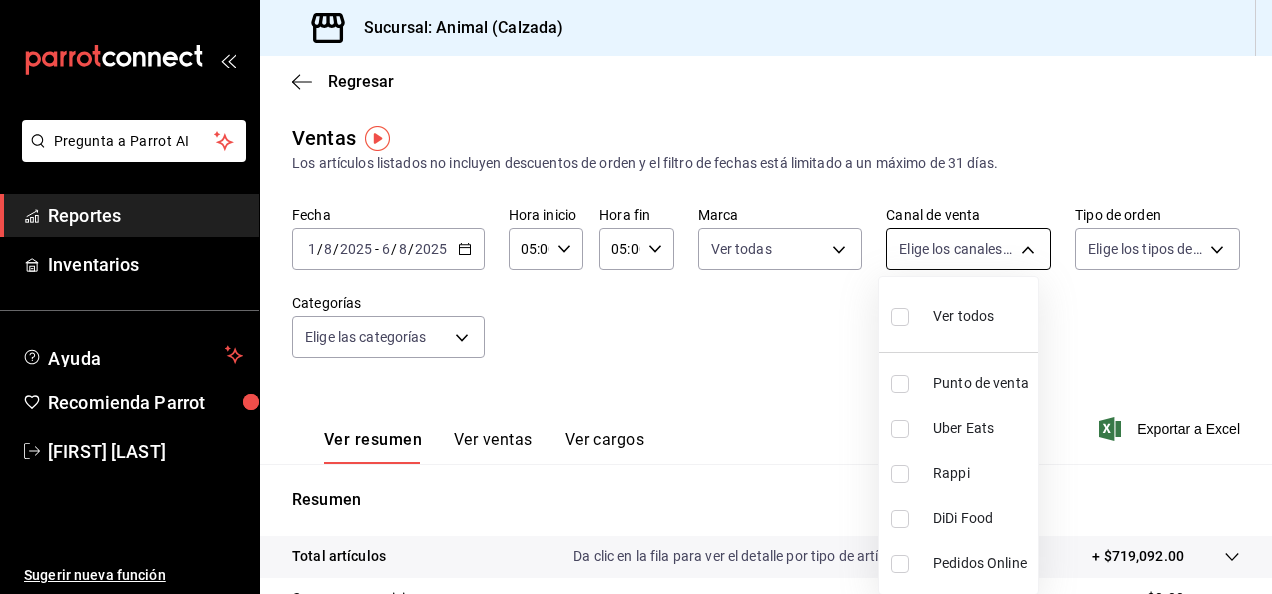 click on "Pregunta a Parrot AI Reportes   Inventarios   Ayuda Recomienda Parrot   [FIRST] [LAST]   Sugerir nueva función   Sucursal: Animal (Calzada) Regresar Ventas Los artículos listados no incluyen descuentos de orden y el filtro de fechas está limitado a un máximo de 31 días. Fecha [DATE] [DATE] - [DATE] [DATE] Hora inicio [TIME] Hora inicio Hora fin [TIME] Hora fin Marca Ver todas e26472f3-9262-489d-bcba-4c6b034529c7 Canal de venta Elige los canales de venta Tipo de orden Elige los tipos de orden Categorías Elige las categorías Ver resumen Ver ventas Ver cargos Exportar a Excel Resumen Total artículos Da clic en la fila para ver el detalle por tipo de artículo + $719,092.00 Cargos por servicio + $0.00 Venta bruta = $719,092.00 Descuentos totales - $7,182.90 Certificados de regalo - $15,930.00 Venta total = $695,979.10 Impuestos - $95,997.12 Venta neta = $599,981.98 Pregunta a Parrot AI Reportes   Inventarios   Ayuda Recomienda Parrot   [FIRST] [LAST]   Sugerir nueva función   Ir a video" at bounding box center (636, 297) 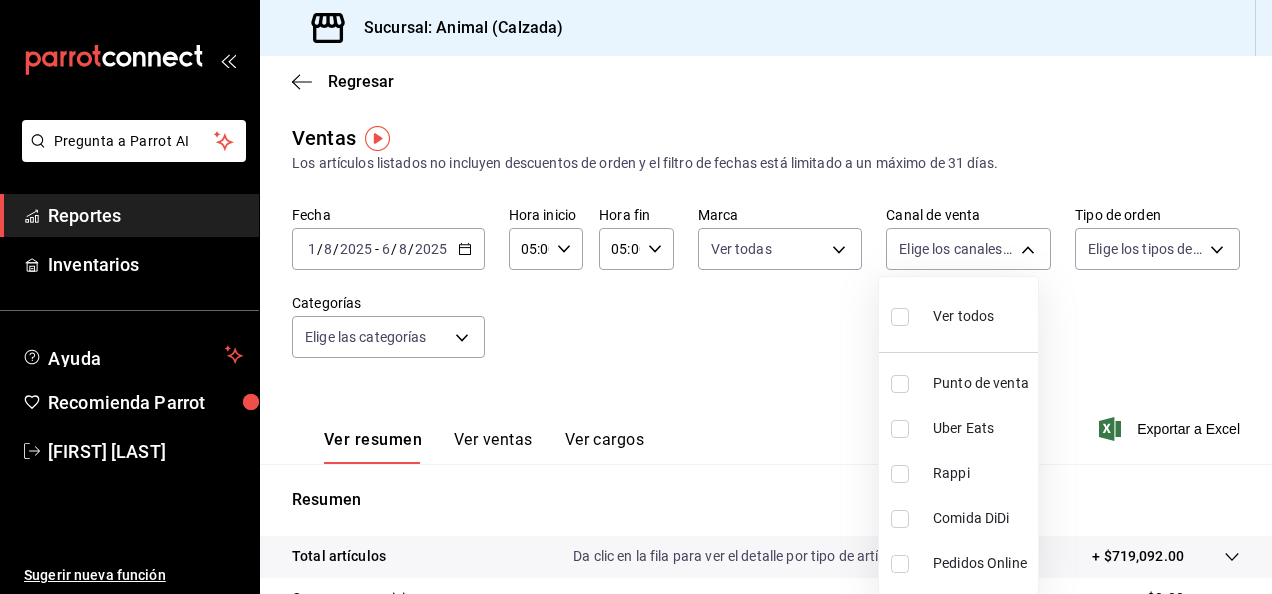 click at bounding box center [900, 317] 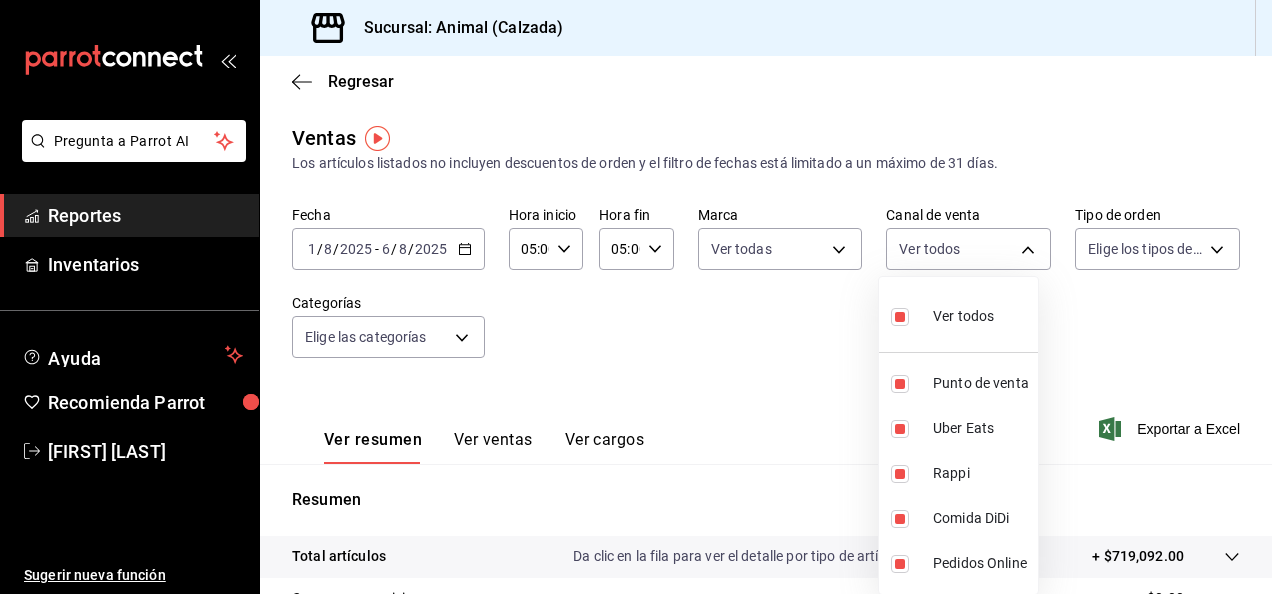 click at bounding box center (636, 297) 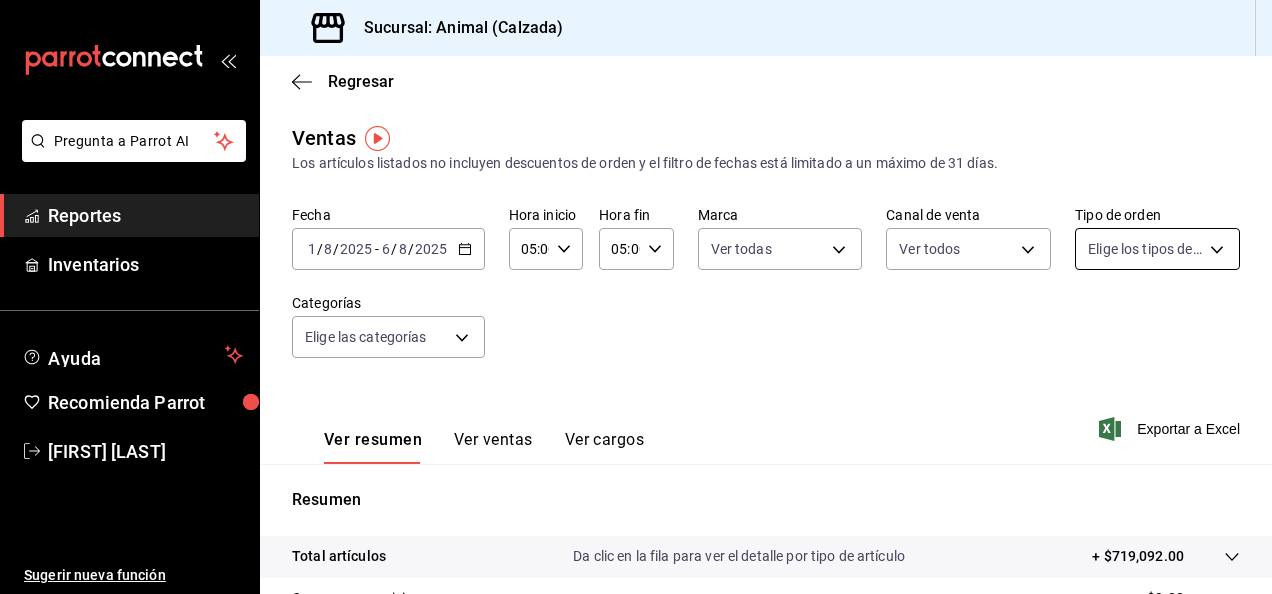 click on "Pregunta a Parrot AI Reportes   Inventarios   Ayuda Recomienda Parrot   [FIRST] [LAST]   Sugerir nueva función   Sucursal: Animal (Calzada) Regresar Ventas Los artículos listados no incluyen descuentos de orden y el filtro de fechas está limitado a un máximo de 31 días. Fecha [DATE] [DATE] - [DATE] [DATE] Hora inicio [TIME] Hora inicio Hora fin [TIME] Hora fin Marca Ver todas e26472f3-9262-489d-bcba-4c6b034529c7 Canal de venta Ver todos PARROT,UBER_EATS,RAPPI,DIDI_FOOD,ONLINE Tipo de orden Elige los tipos de orden Categorías Elige las categorías Ver resumen Ver ventas Ver cargos Exportar a Excel Resumen Total artículos Da clic en la fila para ver el detalle por tipo de artículo + $719,092.00 Cargos por servicio + $0.00 Venta bruta = $719,092.00 Descuentos totales - $7,182.90 Certificados de regalo - $15,930.00 Venta total = $695,979.10 Impuestos - $95,997.12 Venta neta = $599,981.98 Pregunta a Parrot AI Reportes   Inventarios   Ayuda Recomienda Parrot   [FIRST] [LAST]     Ir a video" at bounding box center (636, 297) 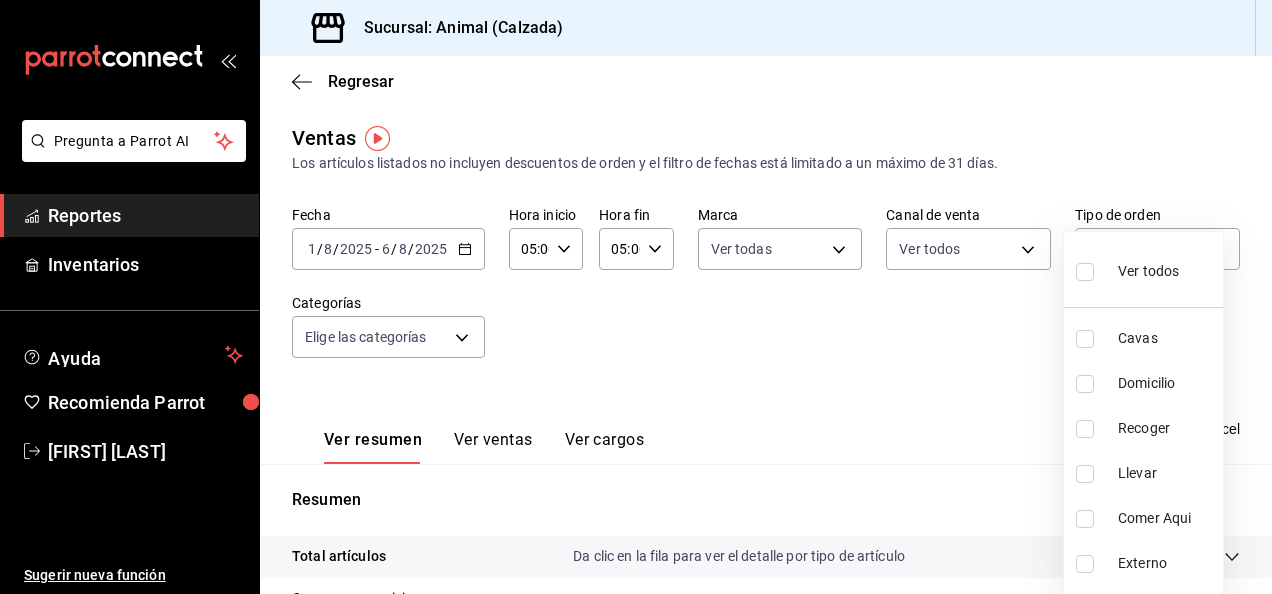 click at bounding box center (1089, 271) 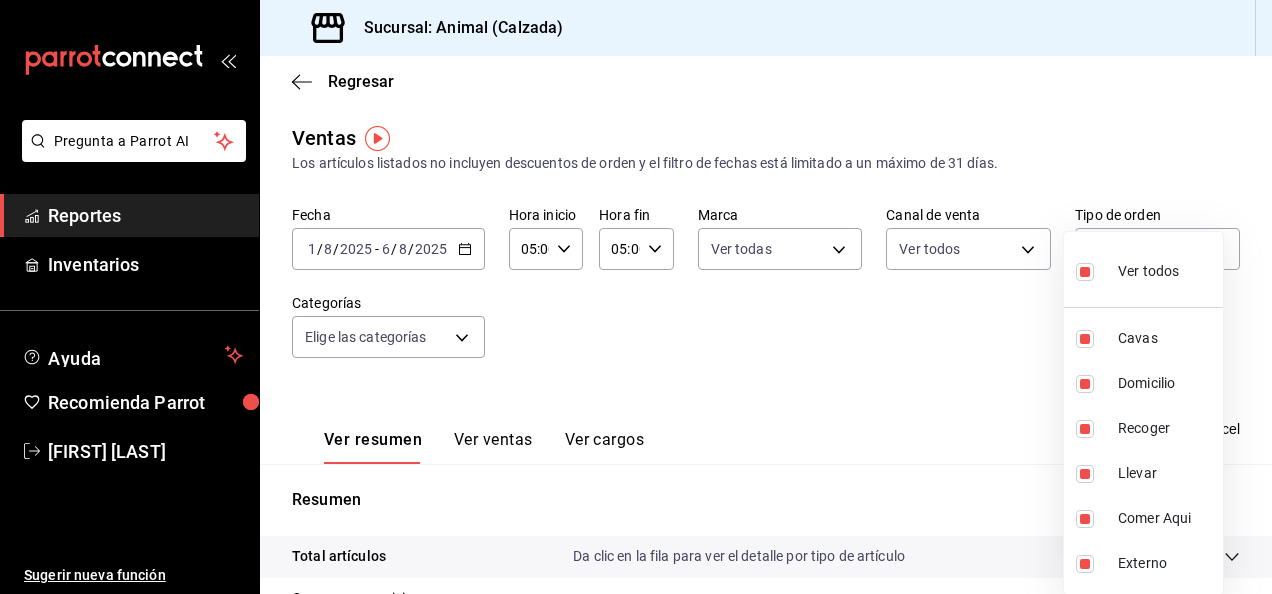 click at bounding box center (636, 297) 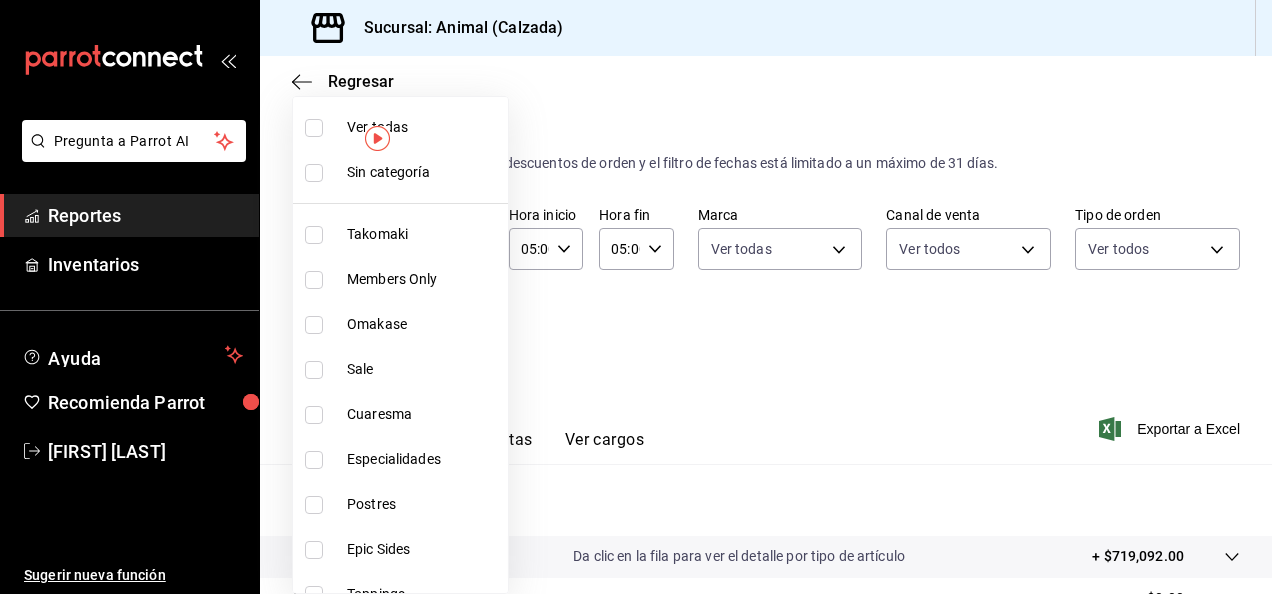 click on "Pregunta a Parrot AI Reportes   Inventarios   Ayuda Recomienda Parrot   [FIRST] [LAST]   Sugerir nueva función   Sucursal: Animal (Calzada) Regresar Ventas Los artículos listados no incluyen descuentos de orden y el filtro de fechas está limitado a un máximo de 31 días. Fecha [DATE] [DATE] - [DATE] [DATE] Hora inicio [TIME] Hora inicio Hora fin [TIME] Hora fin Marca Ver todas e26472f3-9262-489d-bcba-4c6b034529c7 Canal de venta Ver todos PARROT,UBER_EATS,RAPPI,DIDI_FOOD,ONLINE Tipo de orden Ver todos 588630d3-b511-4bba-a729-32472510037f,54b7ae00-ca47-4ec1-b7ff-55842c0a2b62,92293fd7-2d7b-430b-85d7-0dfe47b44eba,6237157c-a0f8-48ff-b796-8e4576b5f3c5,200a31bf-f5a3-4f69-a302-e0fd34b5ac63,EXTERNAL Categorías Elige las categorías Ver resumen Ver ventas Ver cargos Exportar a Excel Resumen Total artículos Da clic en la fila para ver el detalle por tipo de artículo + $719,092.00 Cargos por servicio + $0.00 Venta bruta = $719,092.00 Descuentos totales - $7,182.90 Certificados de regalo Venta total" at bounding box center (636, 297) 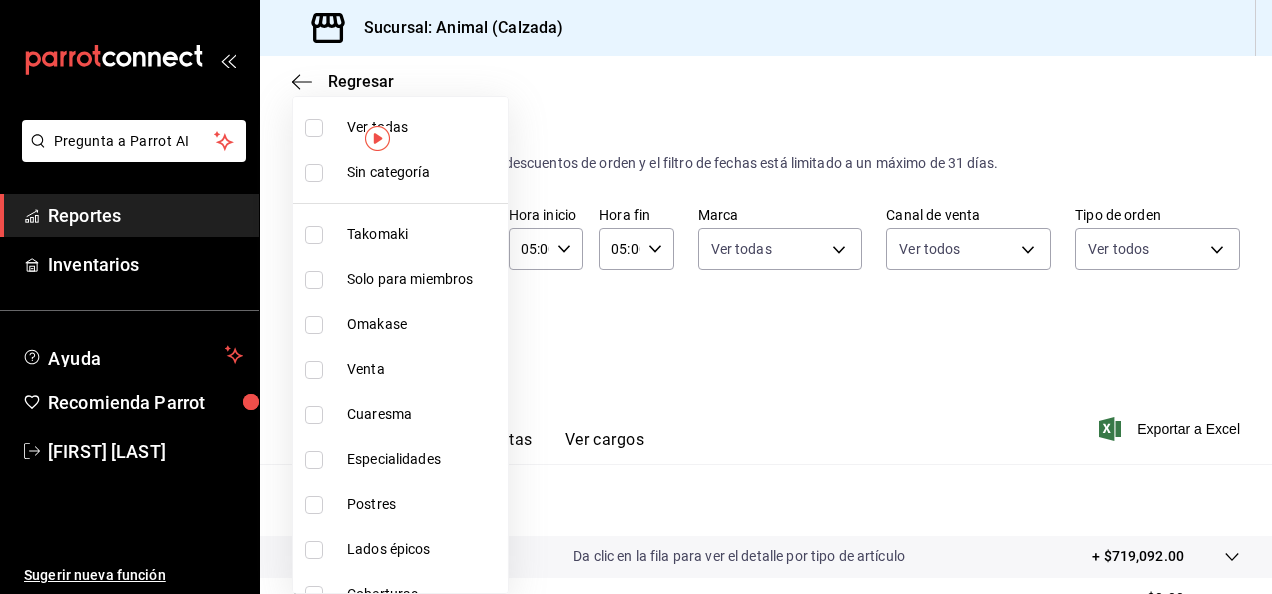 click at bounding box center (314, 128) 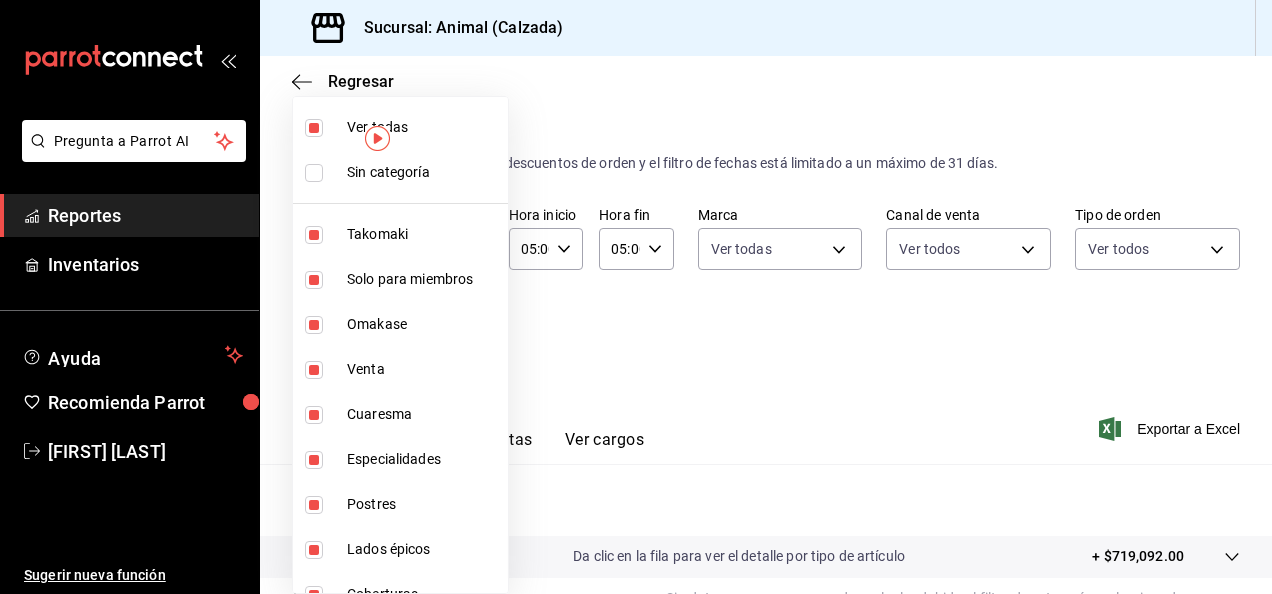 click at bounding box center [636, 297] 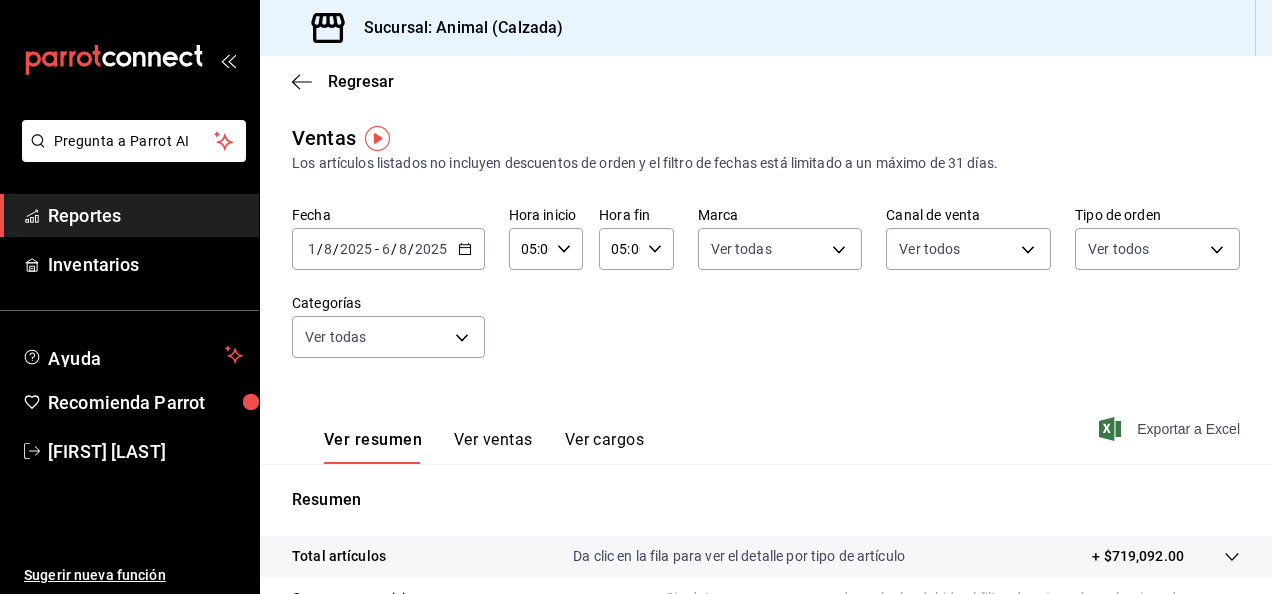 click on "Exportar a Excel" at bounding box center (1188, 429) 